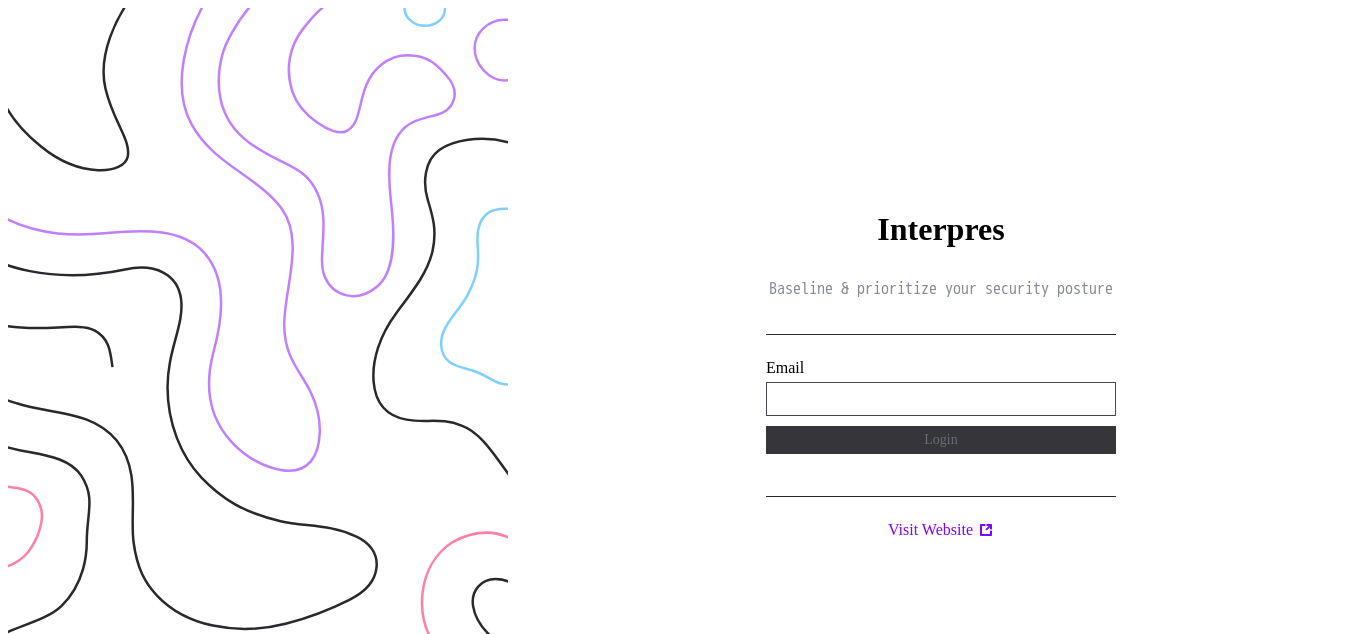scroll, scrollTop: 0, scrollLeft: 0, axis: both 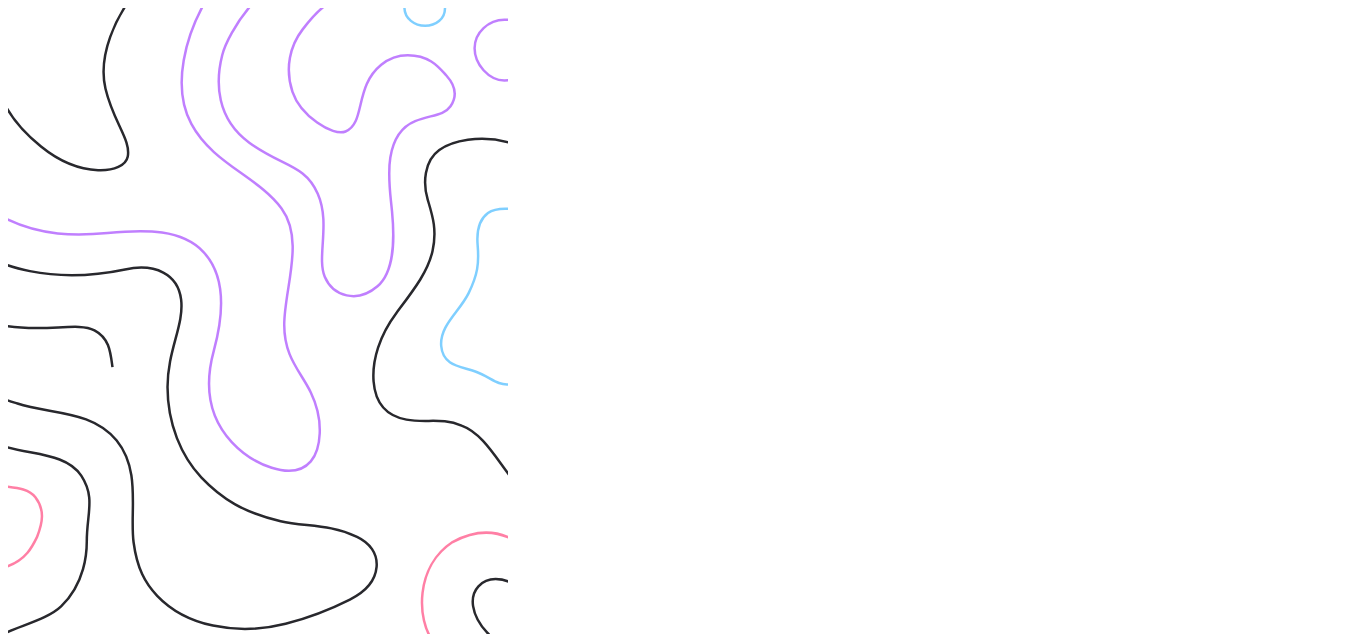 click on "Interpres Baseline & prioritize your security posture [EMAIL] Login Visit Website" at bounding box center (941, 325) 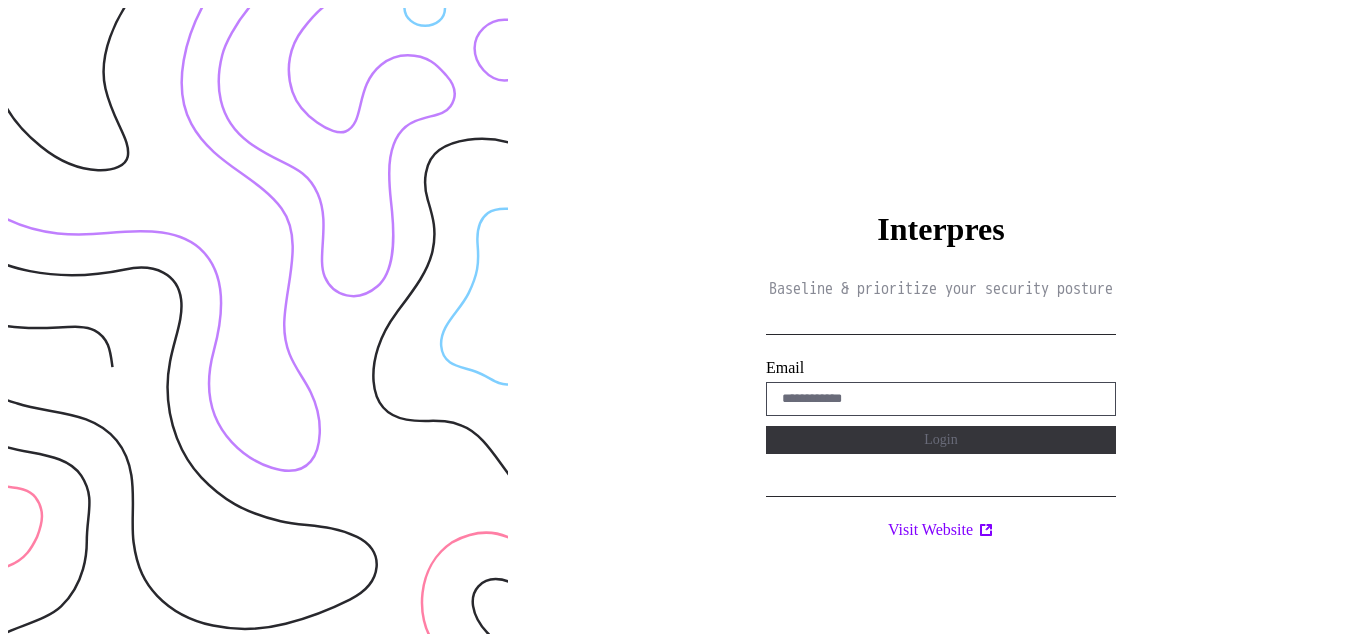 click on "Interpres Baseline & prioritize your security posture [EMAIL] Login Visit Website" at bounding box center [941, 325] 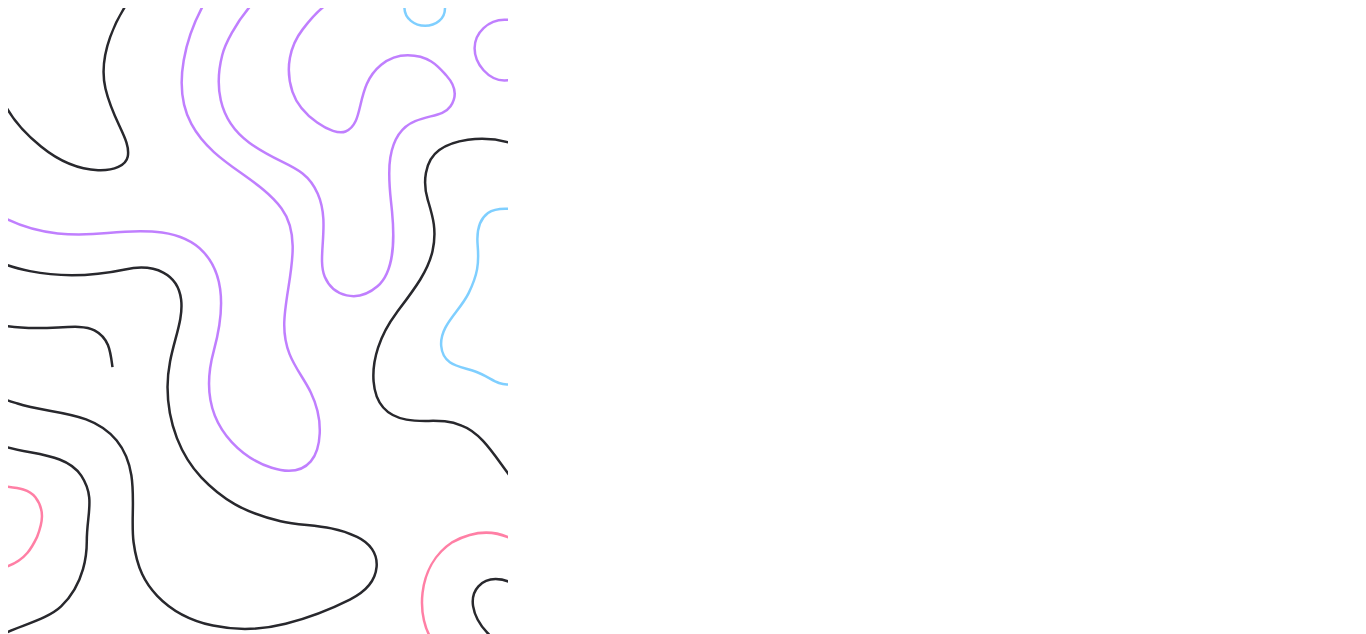 scroll, scrollTop: 0, scrollLeft: 0, axis: both 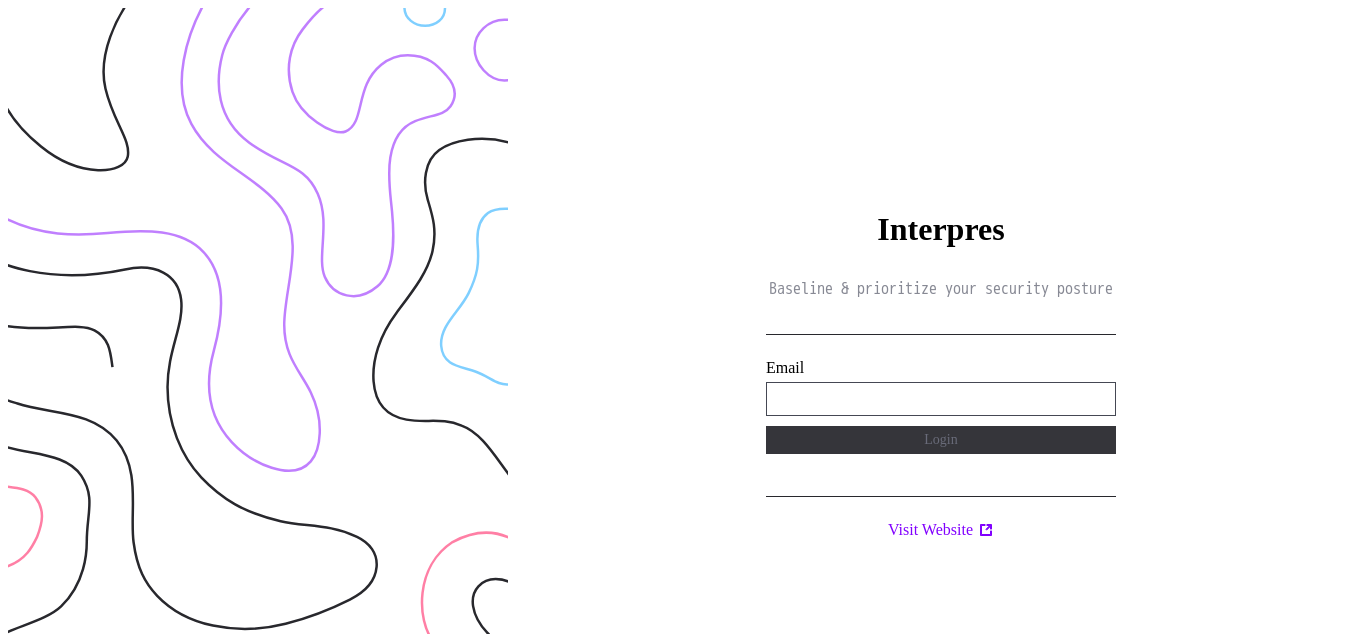 type on "**********" 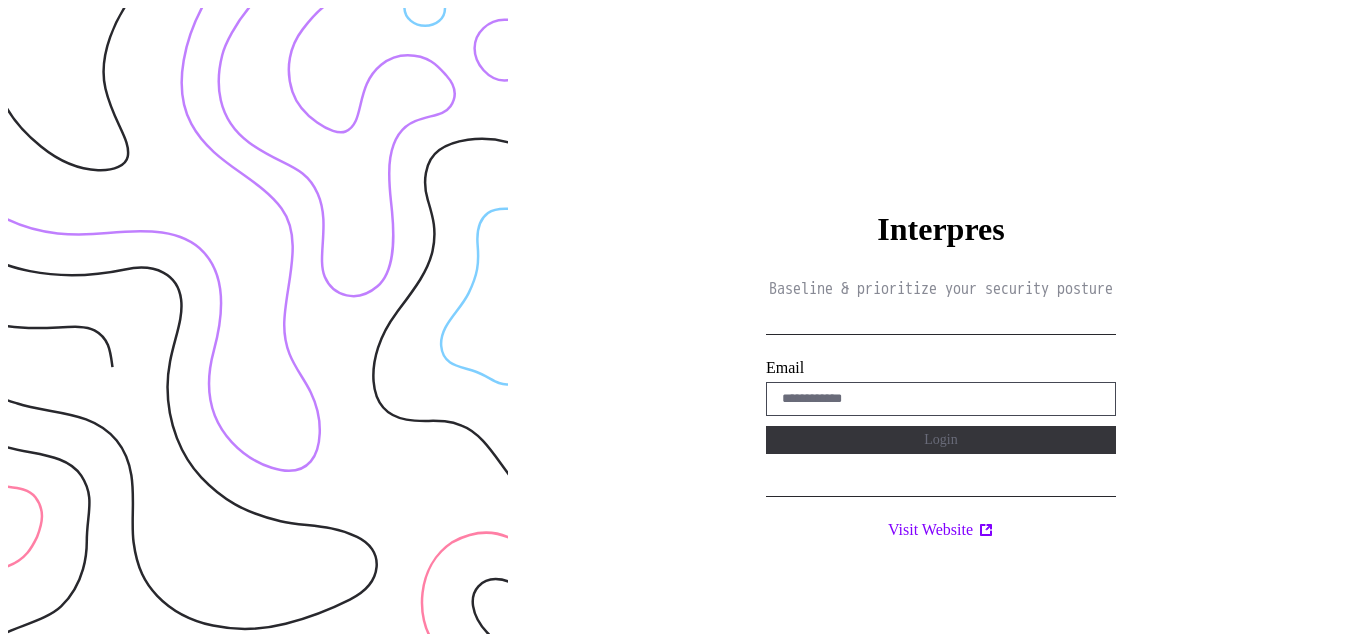 click on "Interpres Baseline & prioritize your security posture Email Login Visit Website" at bounding box center (941, 325) 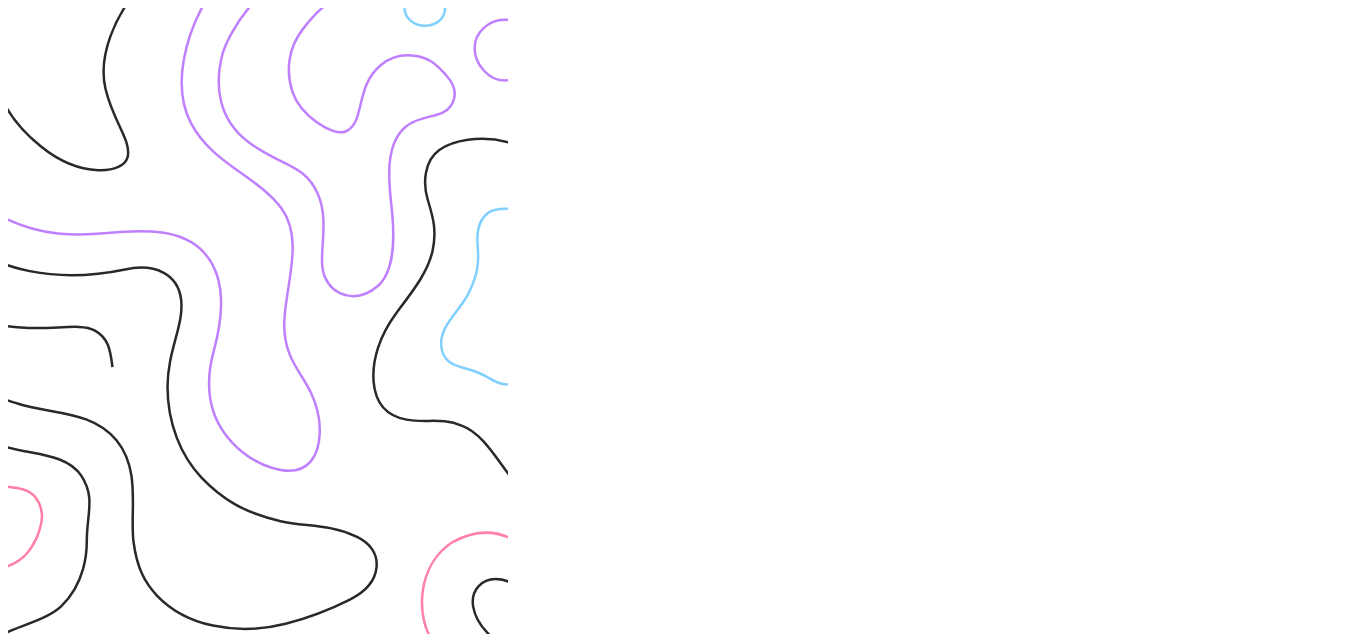 scroll, scrollTop: 0, scrollLeft: 0, axis: both 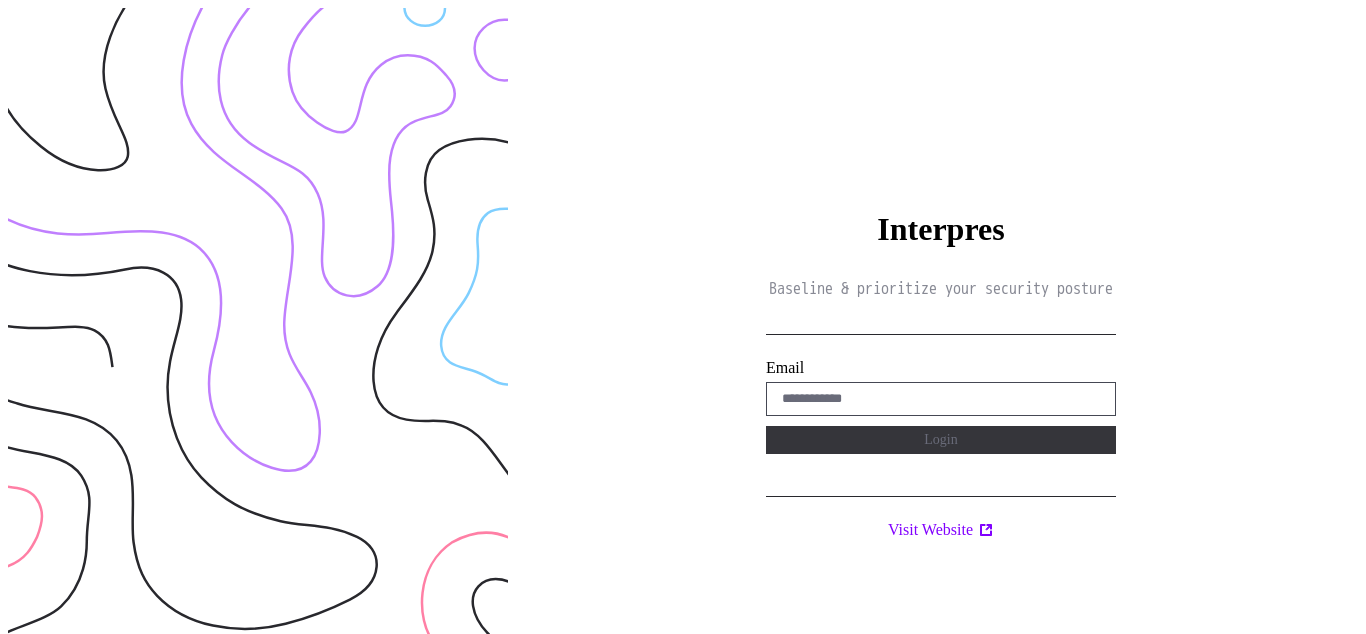 click on "Interpres Baseline & prioritize your security posture Email Login Visit Website" at bounding box center [941, 325] 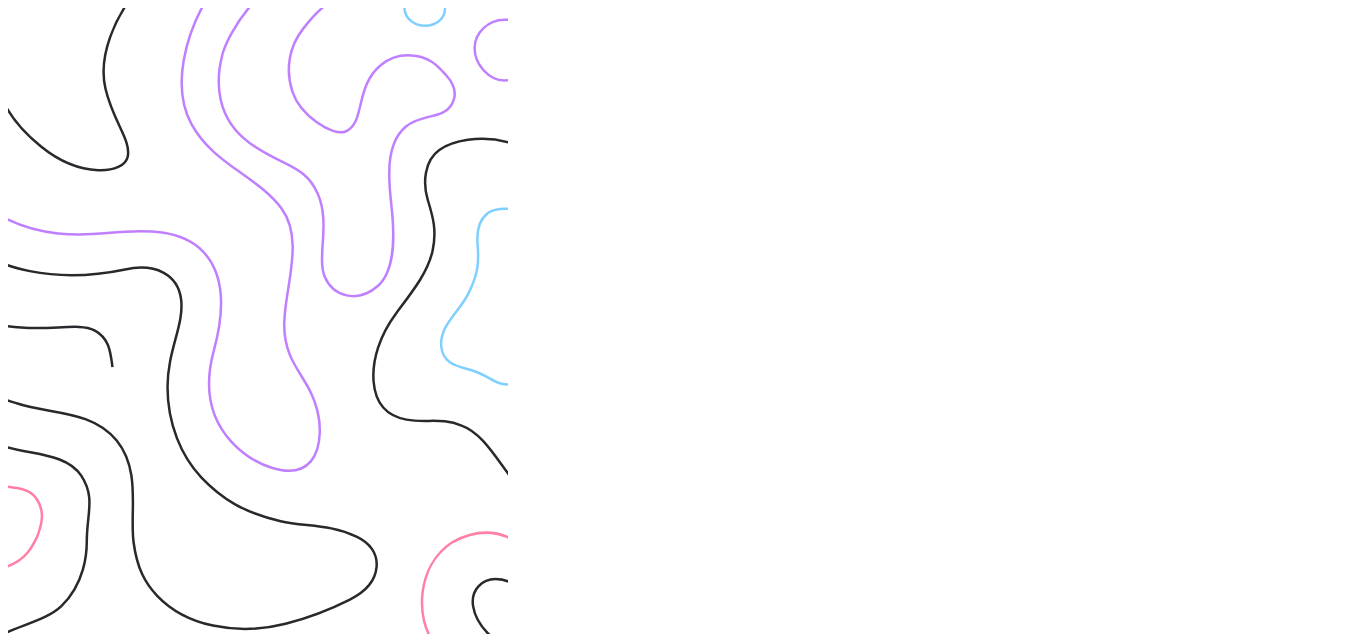 scroll, scrollTop: 0, scrollLeft: 0, axis: both 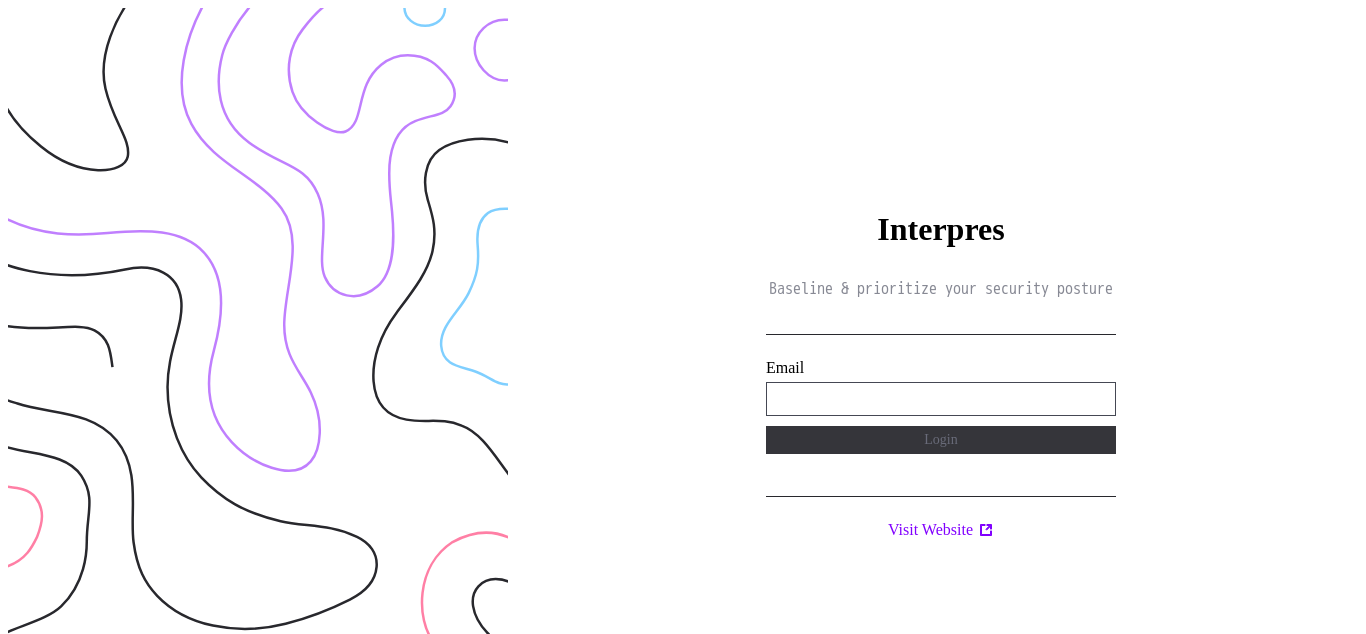 type on "**********" 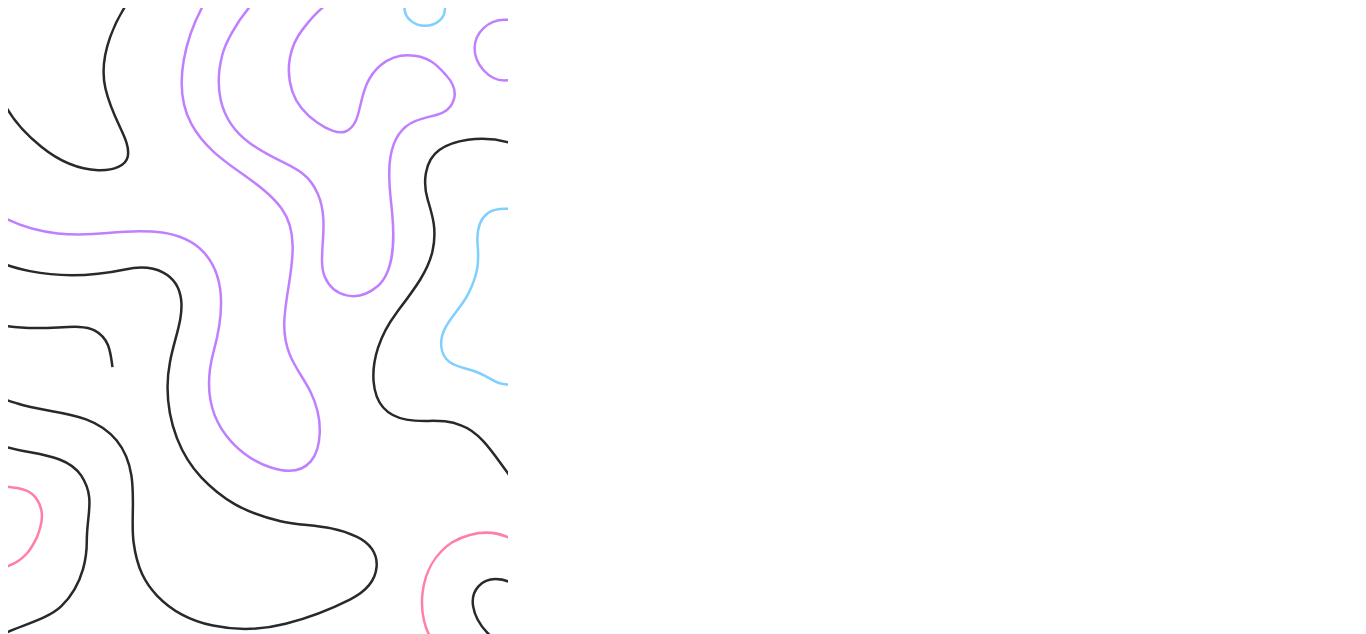 click on "Interpres Baseline & prioritize your security posture Email Login Visit Website" at bounding box center [941, 325] 